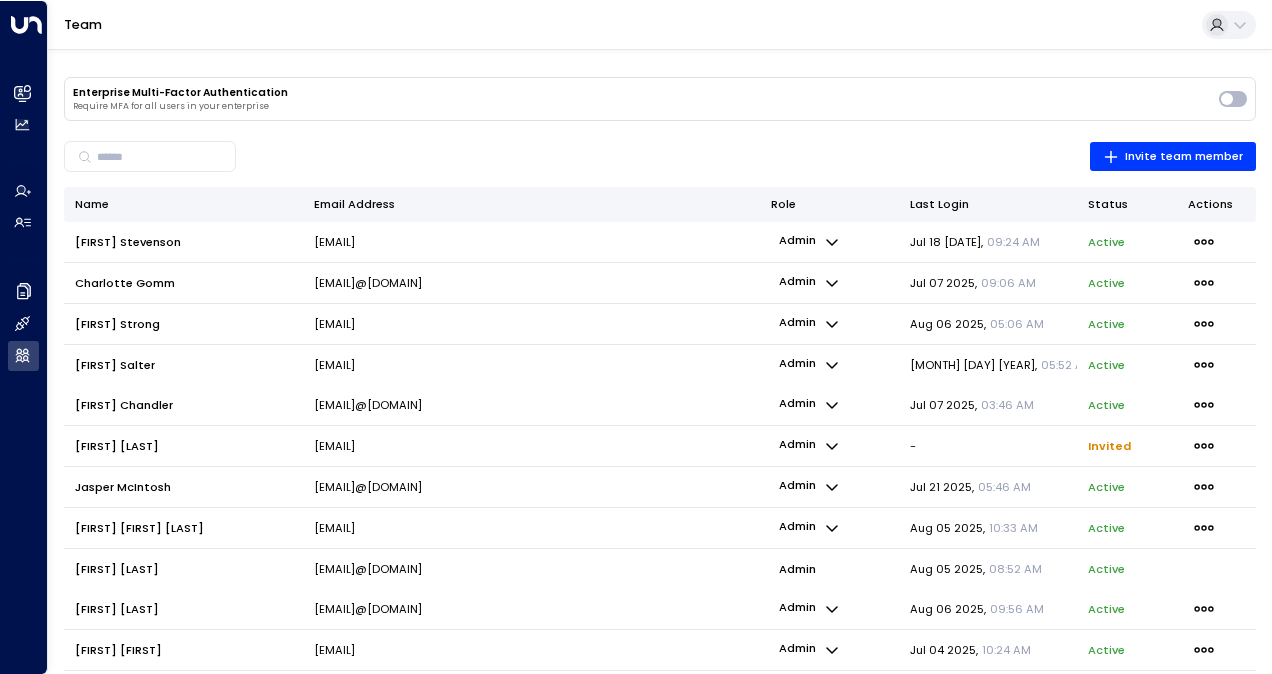 scroll, scrollTop: 0, scrollLeft: 0, axis: both 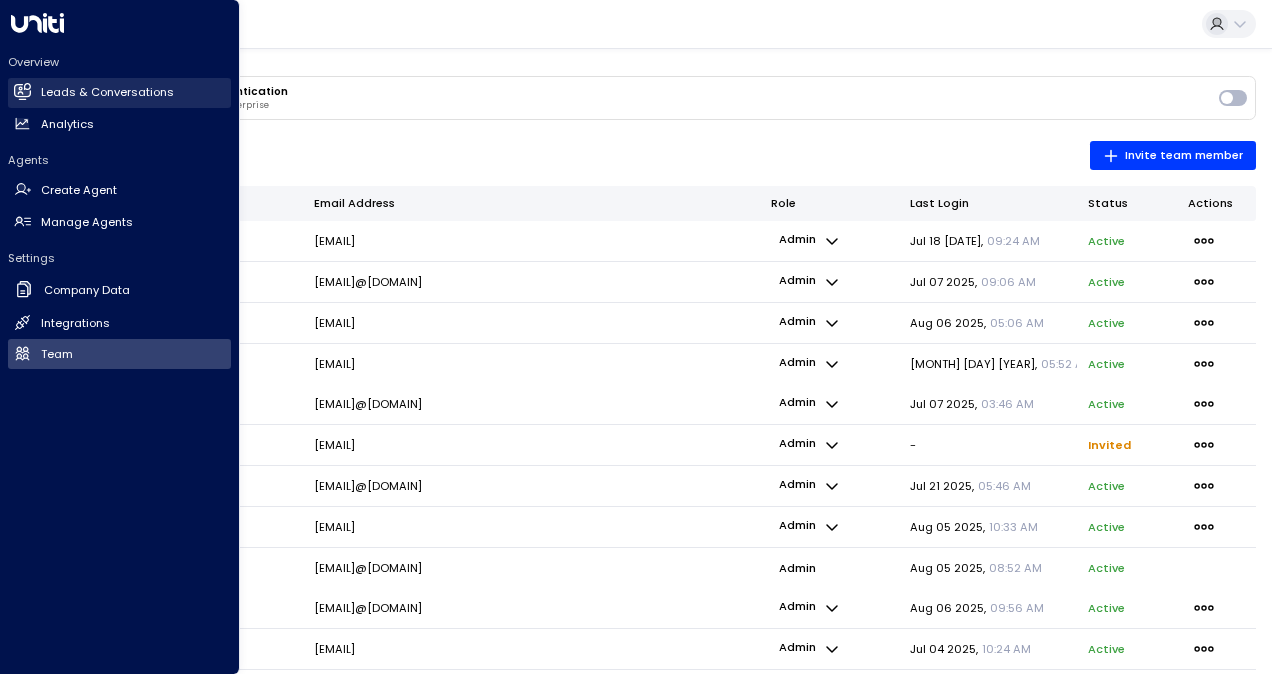 click 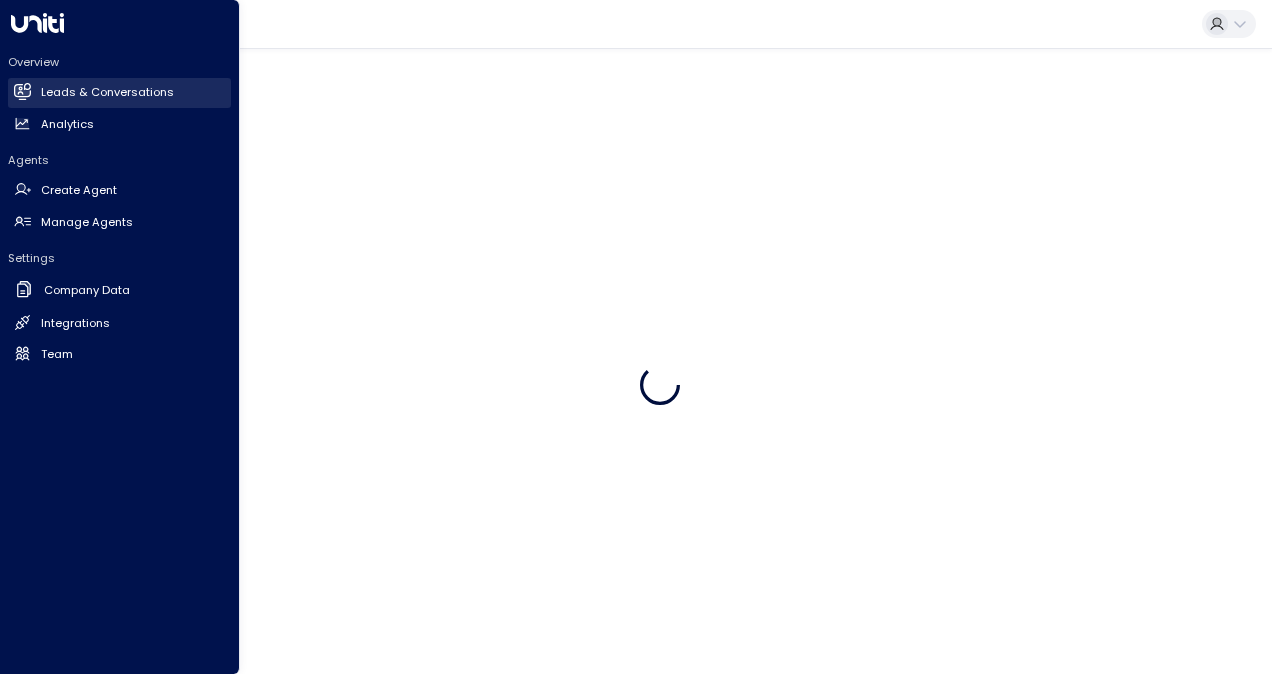 click on "Leads & Conversations" at bounding box center (107, 92) 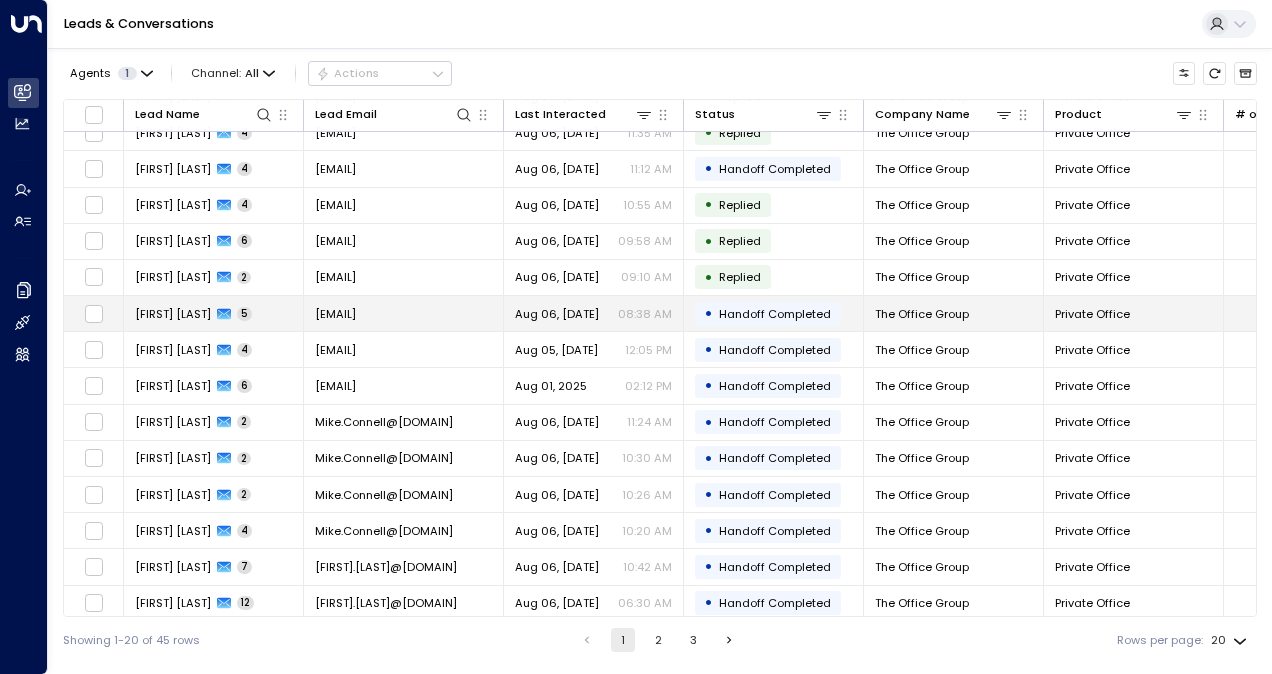 scroll, scrollTop: 200, scrollLeft: 0, axis: vertical 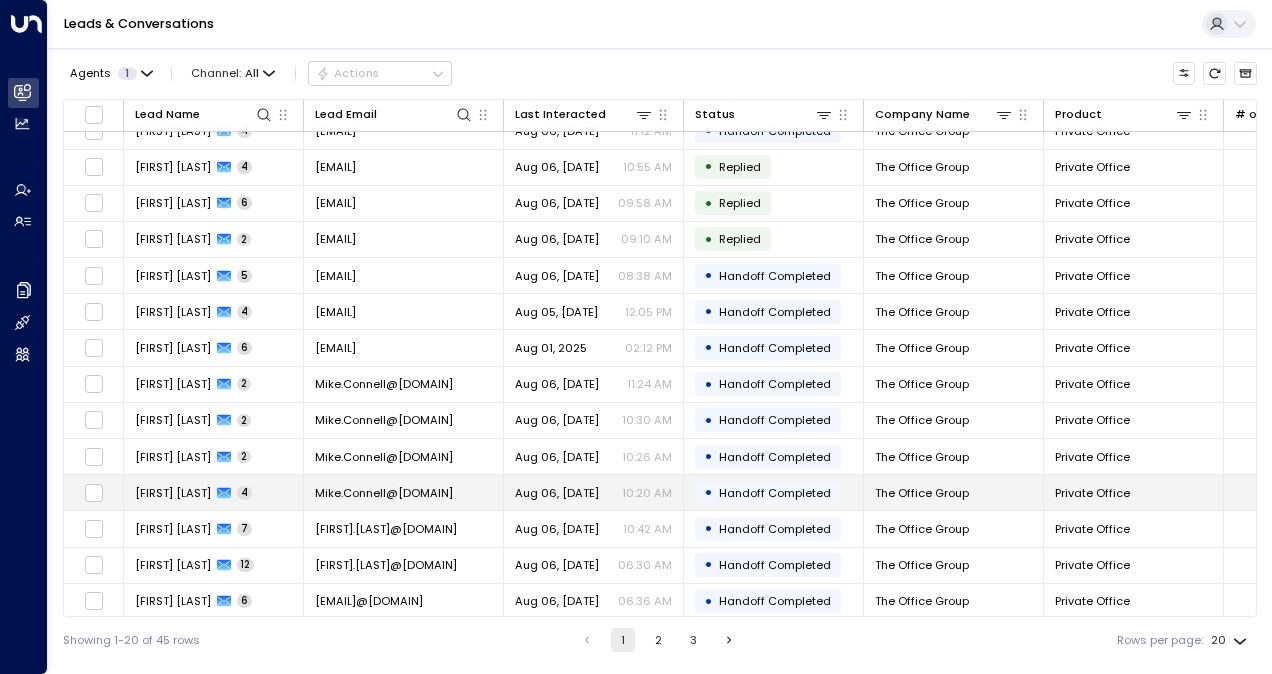 click on "Mike.Connell@[DOMAIN]" at bounding box center (404, 492) 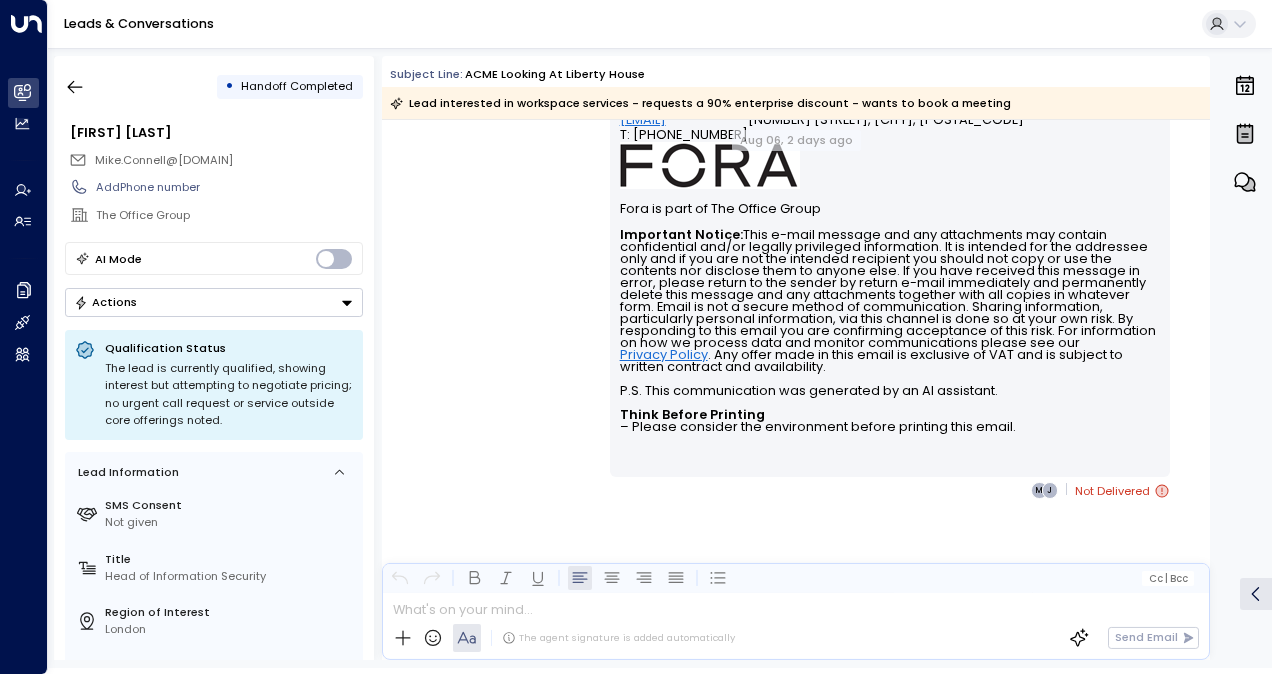 scroll, scrollTop: 6629, scrollLeft: 0, axis: vertical 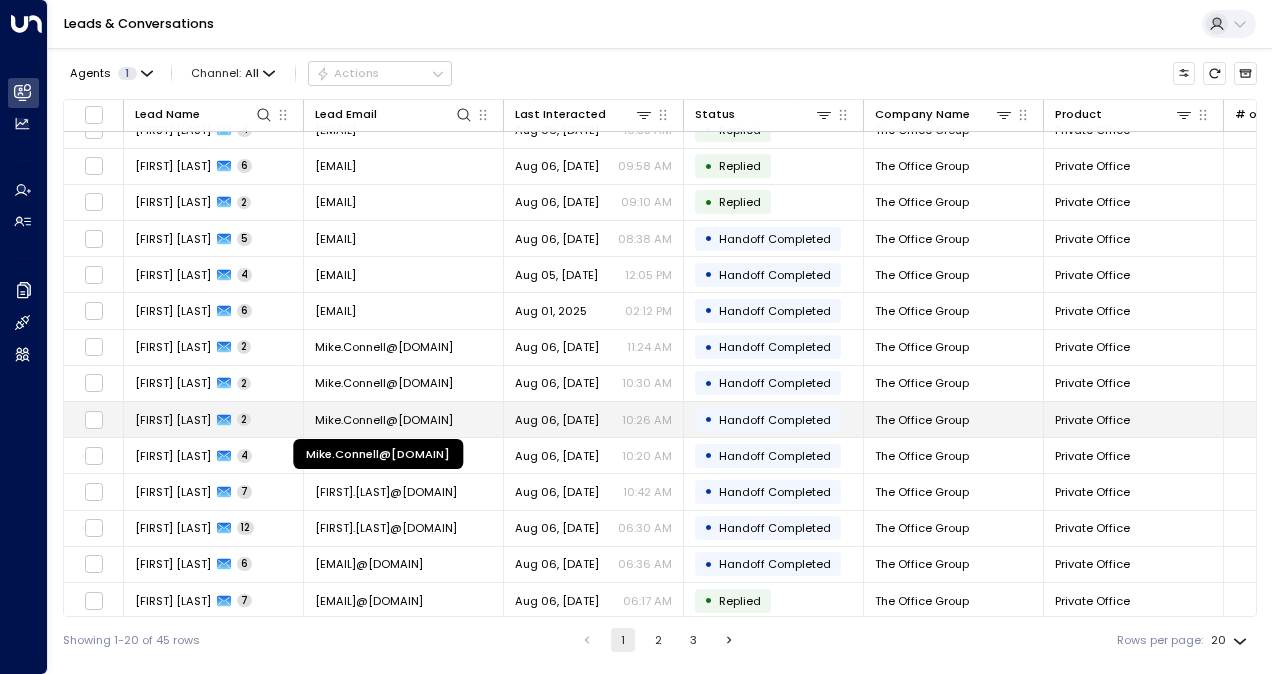 click on "Mike.Connell@[DOMAIN]" at bounding box center [384, 420] 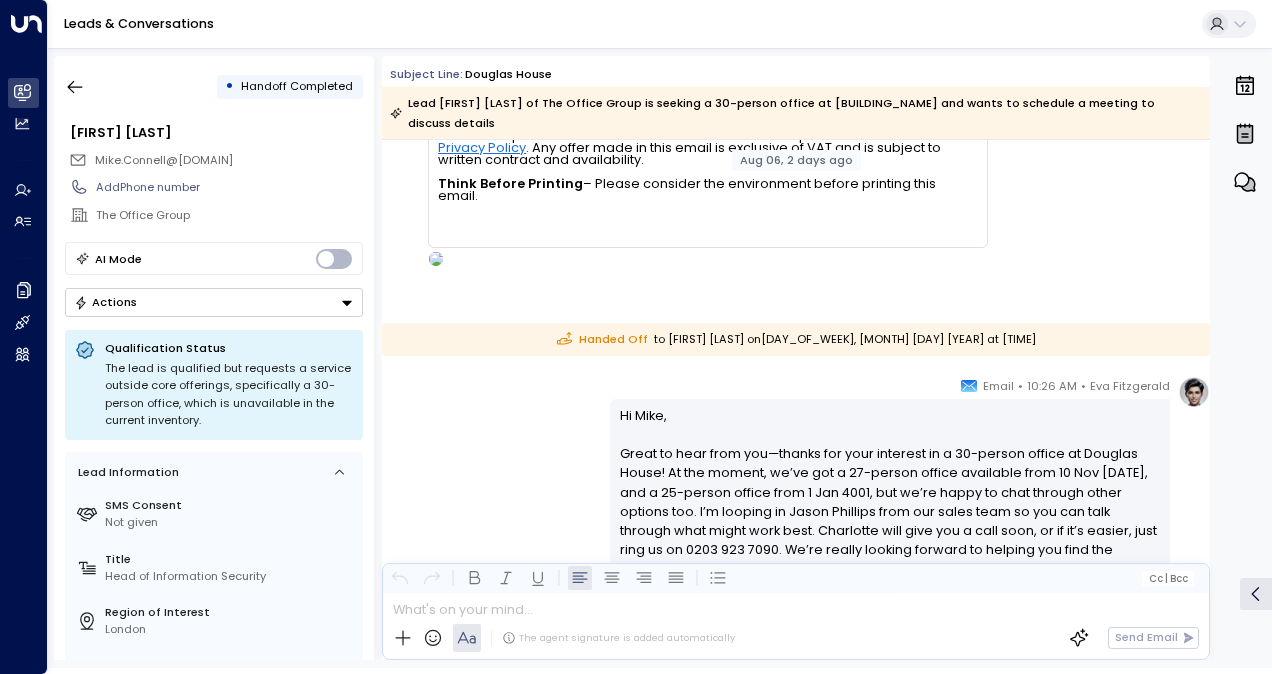 scroll, scrollTop: 504, scrollLeft: 0, axis: vertical 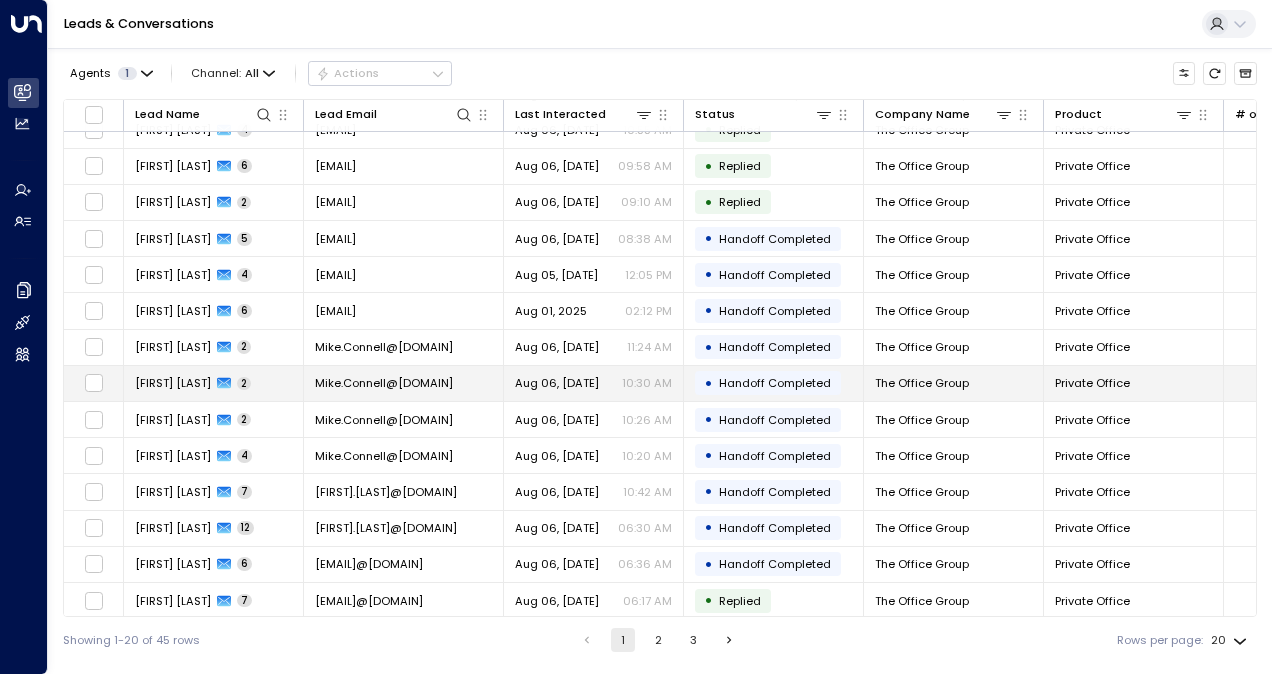 click on "Mike.Connell@[DOMAIN]" at bounding box center (404, 383) 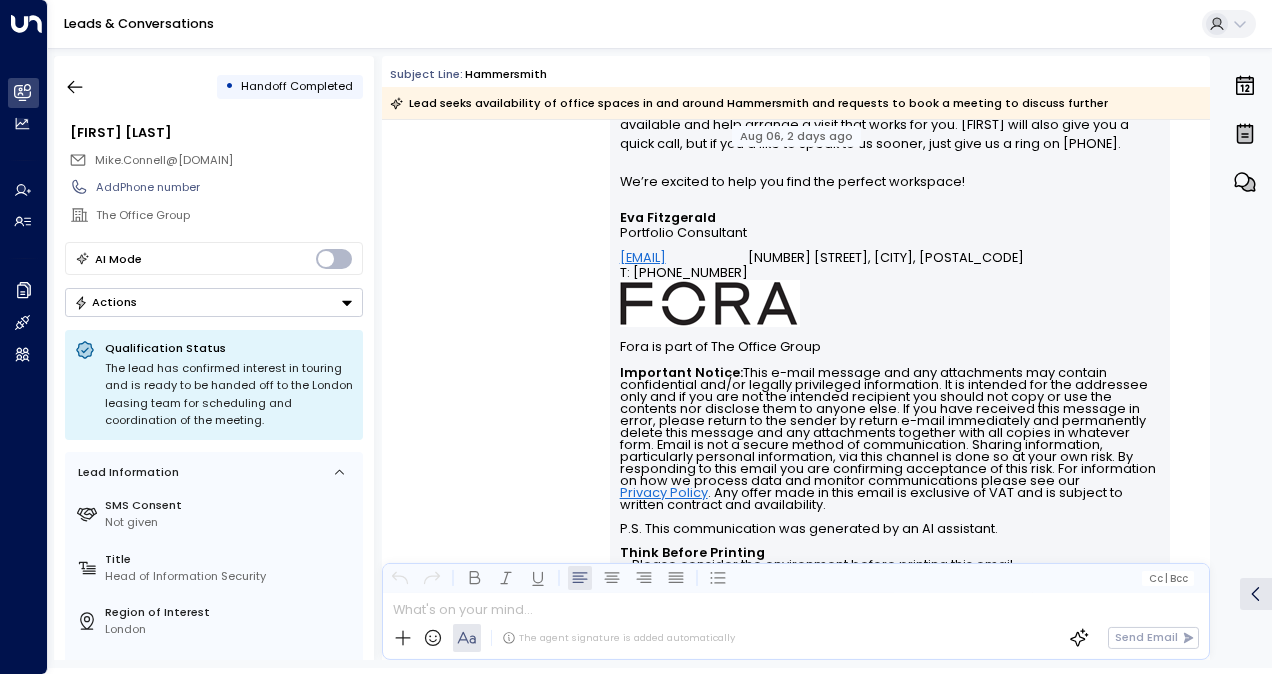 scroll, scrollTop: 565, scrollLeft: 0, axis: vertical 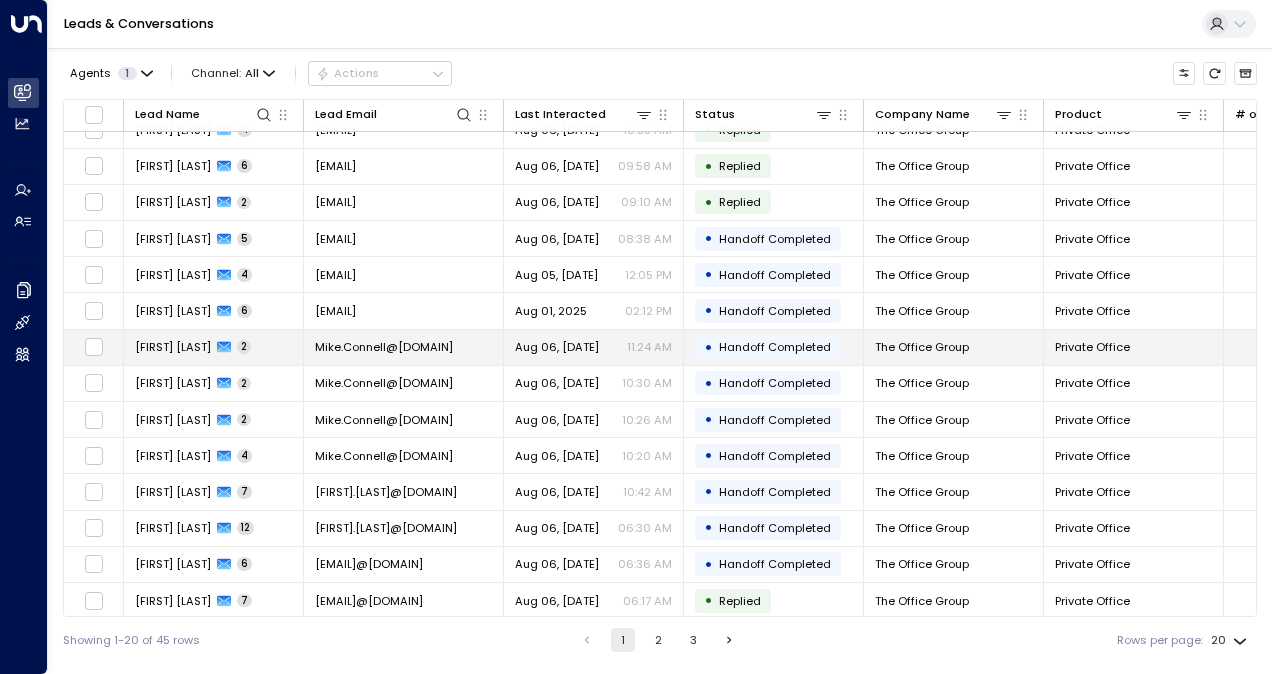 click on "Mike.Connell@[DOMAIN]" at bounding box center (404, 347) 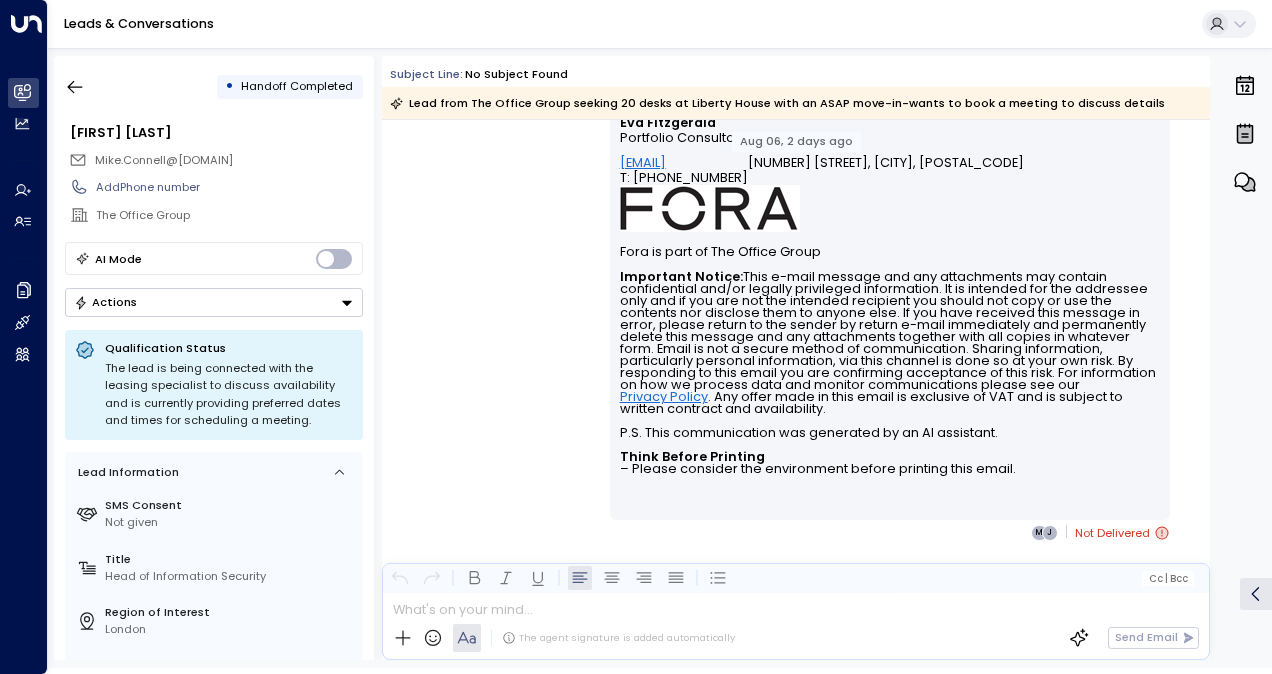 scroll, scrollTop: 1125, scrollLeft: 0, axis: vertical 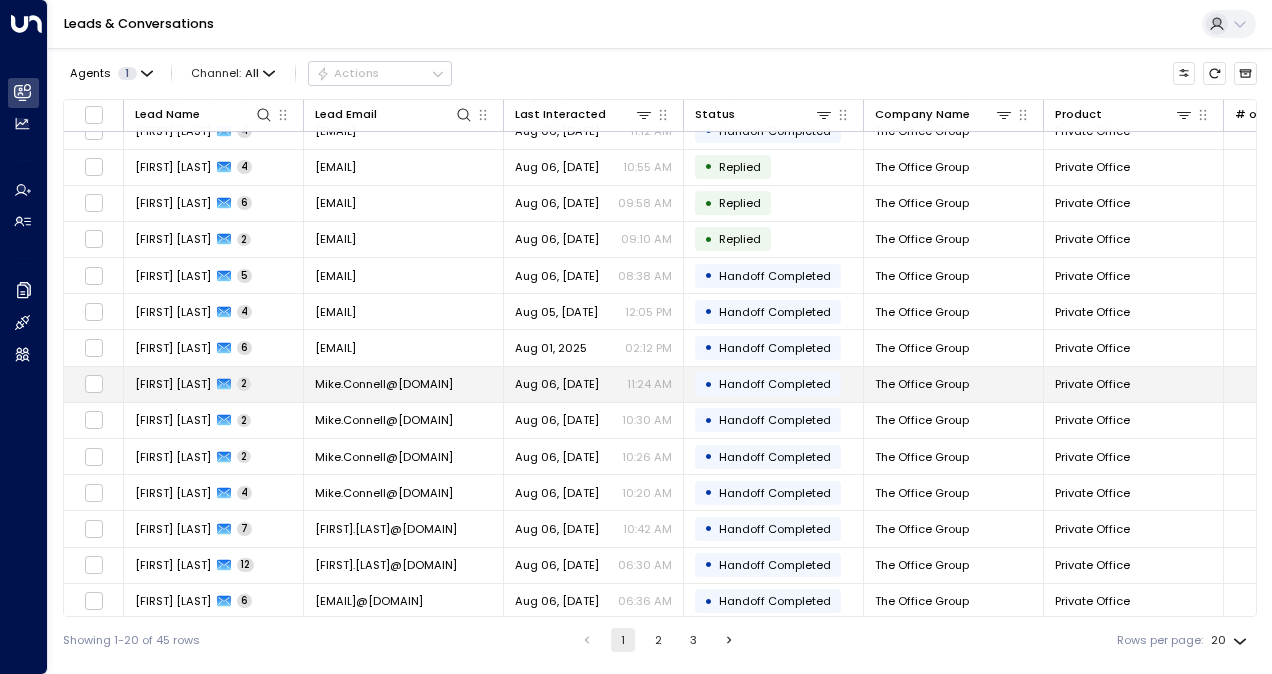 click on "Mike.Connell@[DOMAIN]" at bounding box center [404, 384] 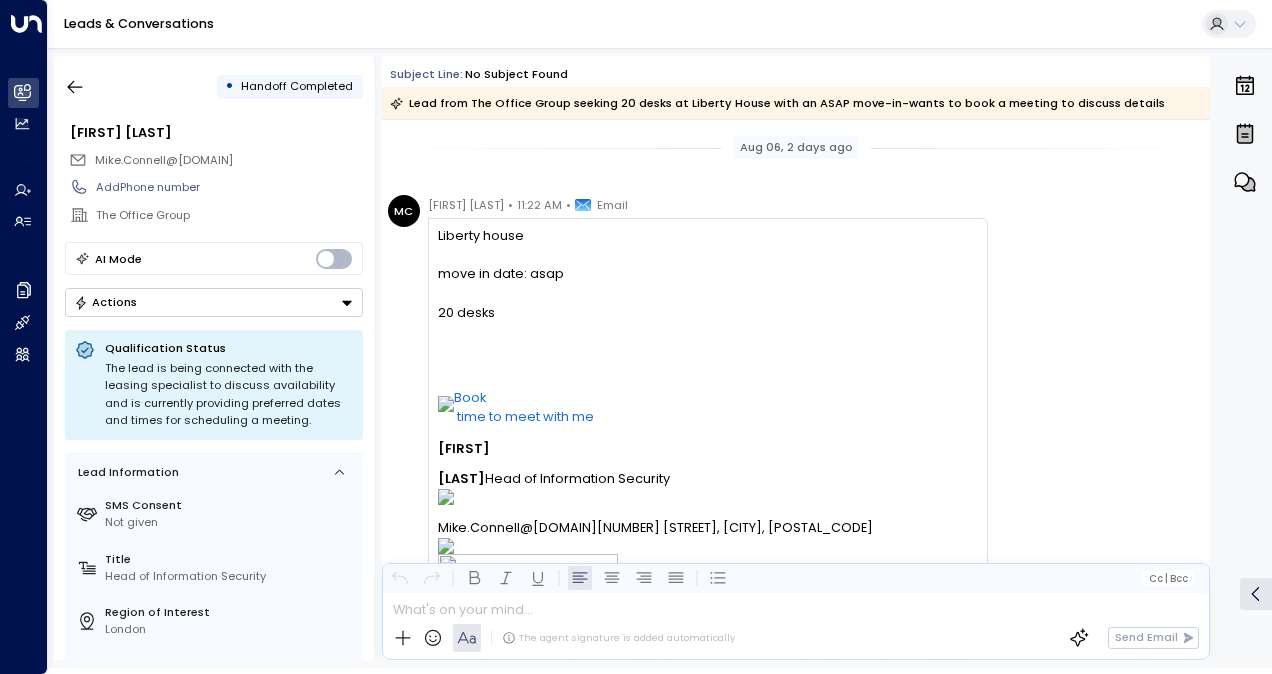 scroll, scrollTop: 873, scrollLeft: 0, axis: vertical 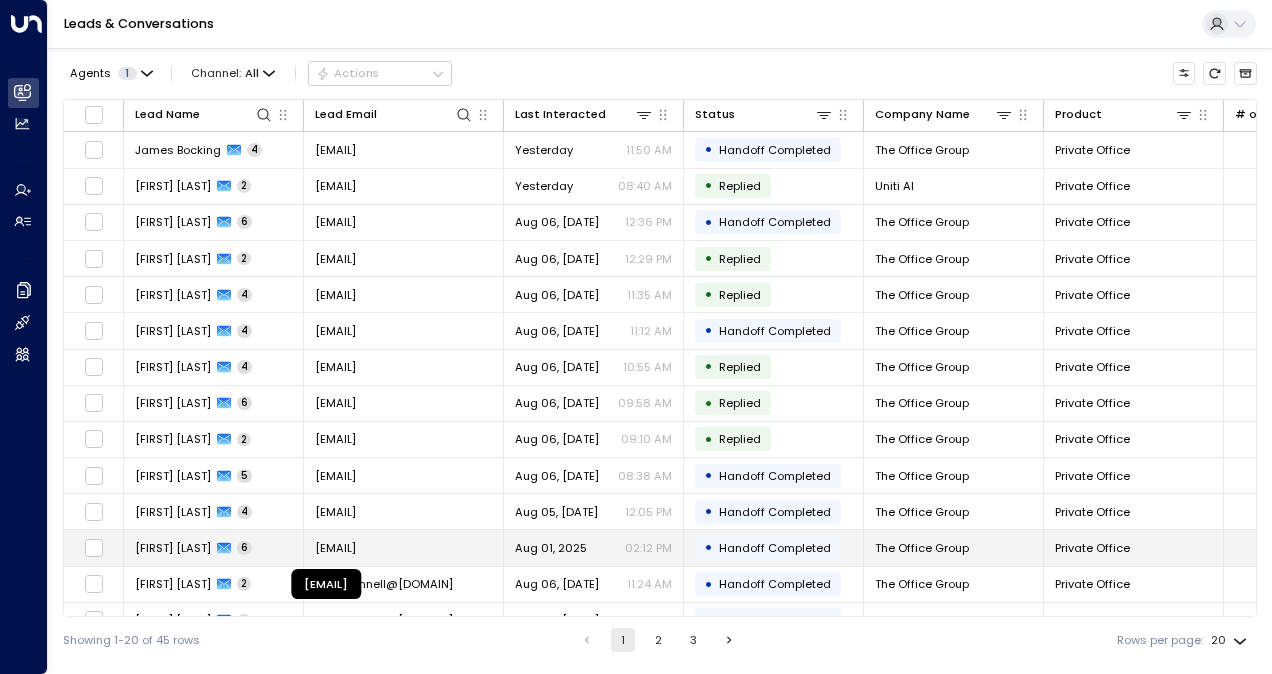 click on "[EMAIL]" at bounding box center [335, 548] 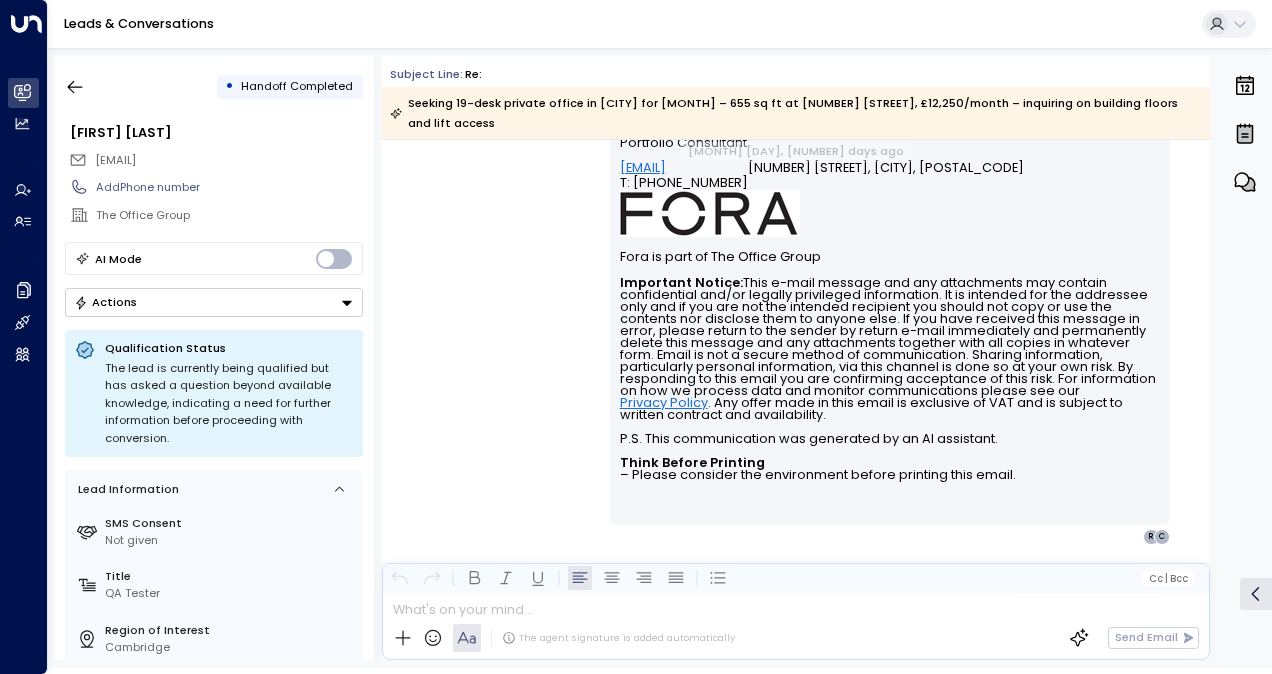 scroll, scrollTop: 6548, scrollLeft: 0, axis: vertical 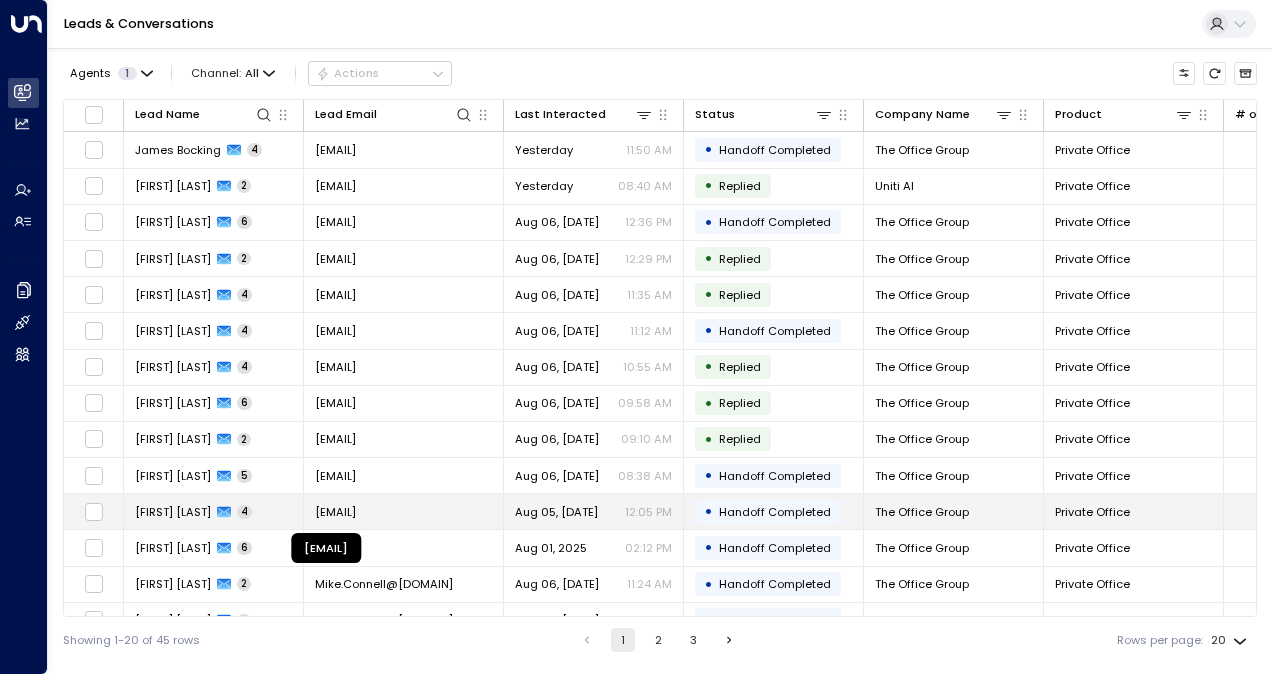 click on "[EMAIL]" at bounding box center [335, 512] 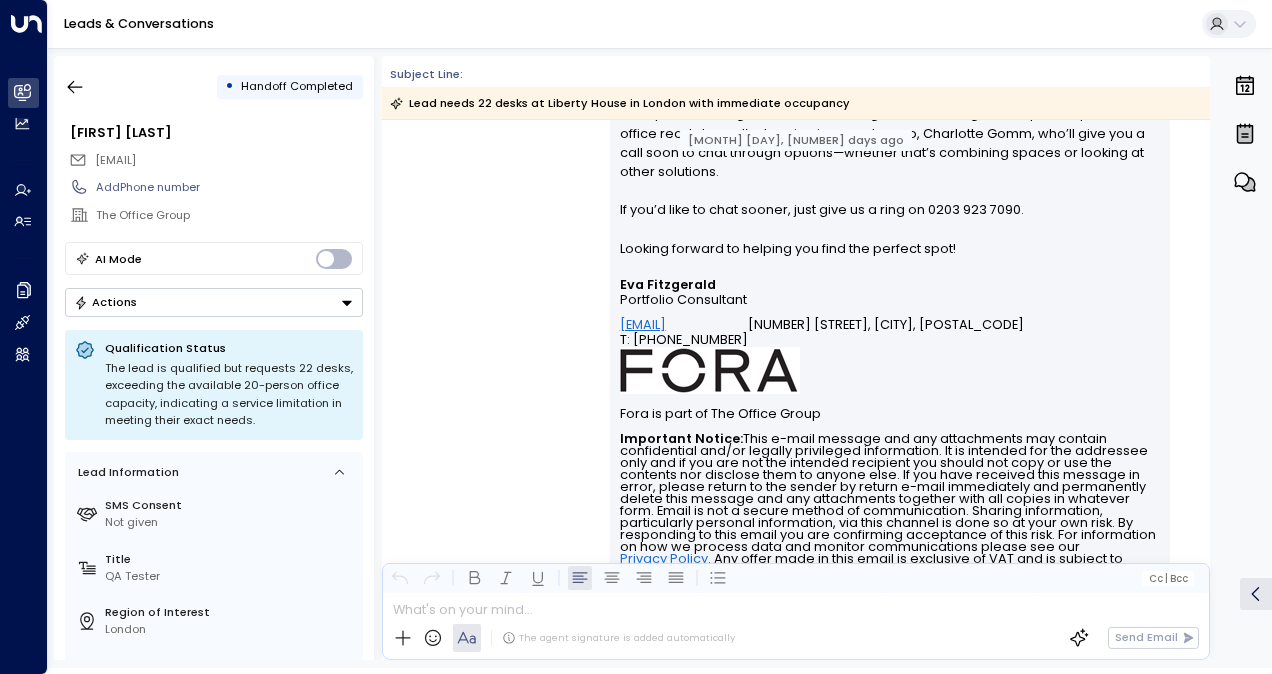 scroll, scrollTop: 3248, scrollLeft: 0, axis: vertical 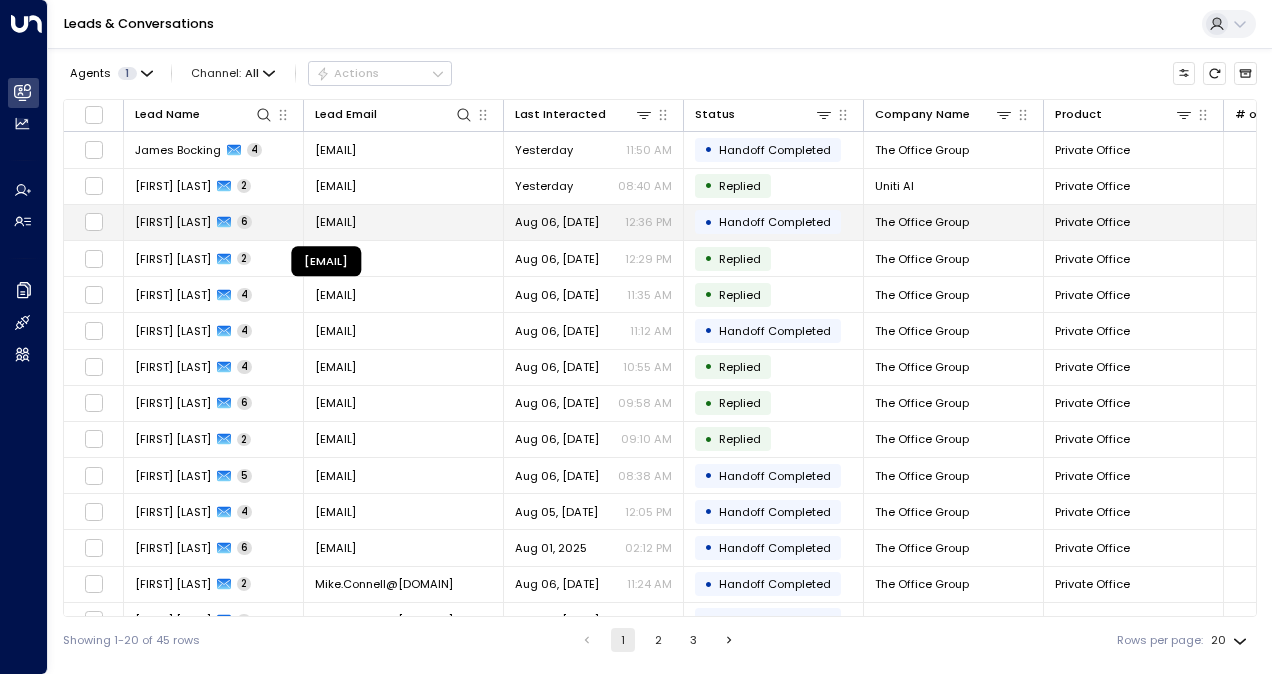 click on "[EMAIL]" at bounding box center [335, 222] 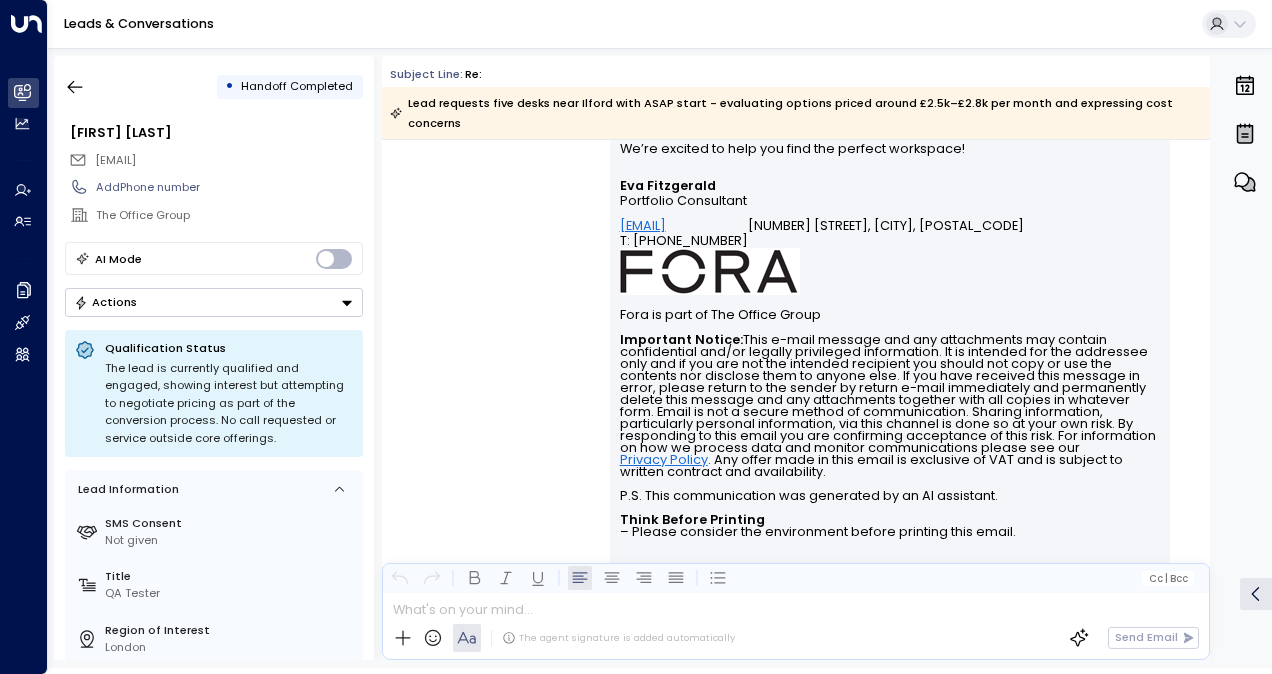 scroll, scrollTop: 7104, scrollLeft: 0, axis: vertical 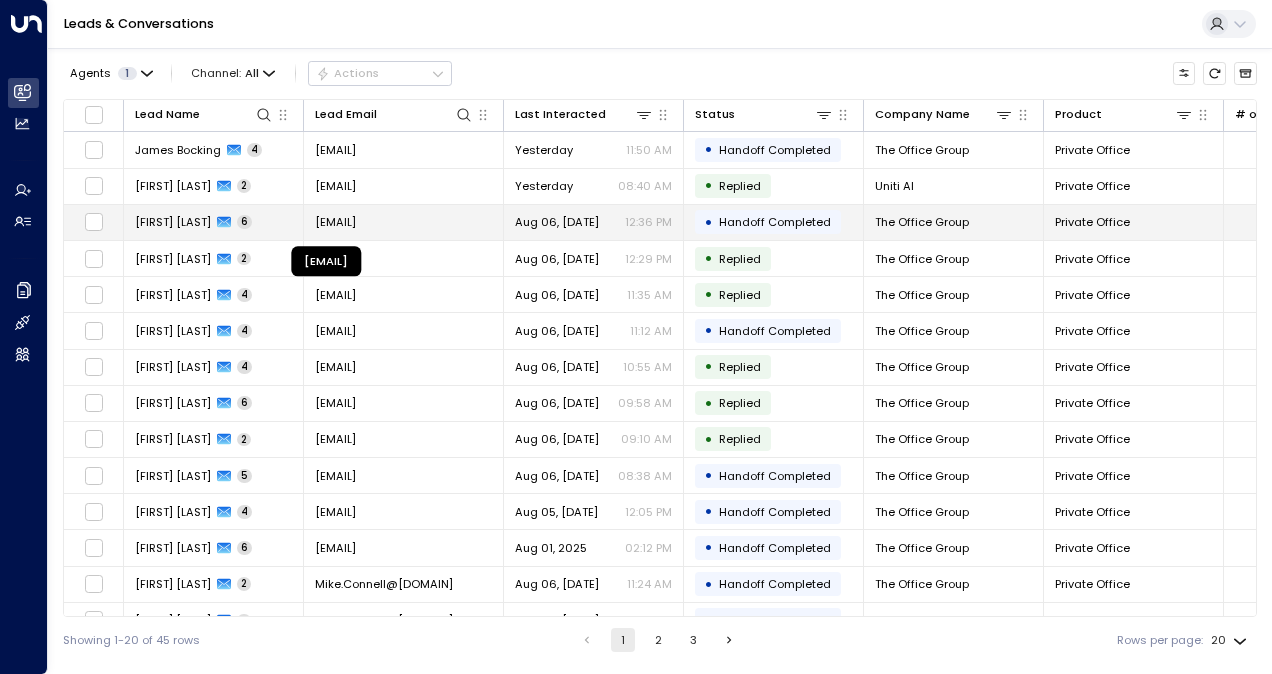 click on "[EMAIL]" at bounding box center [335, 222] 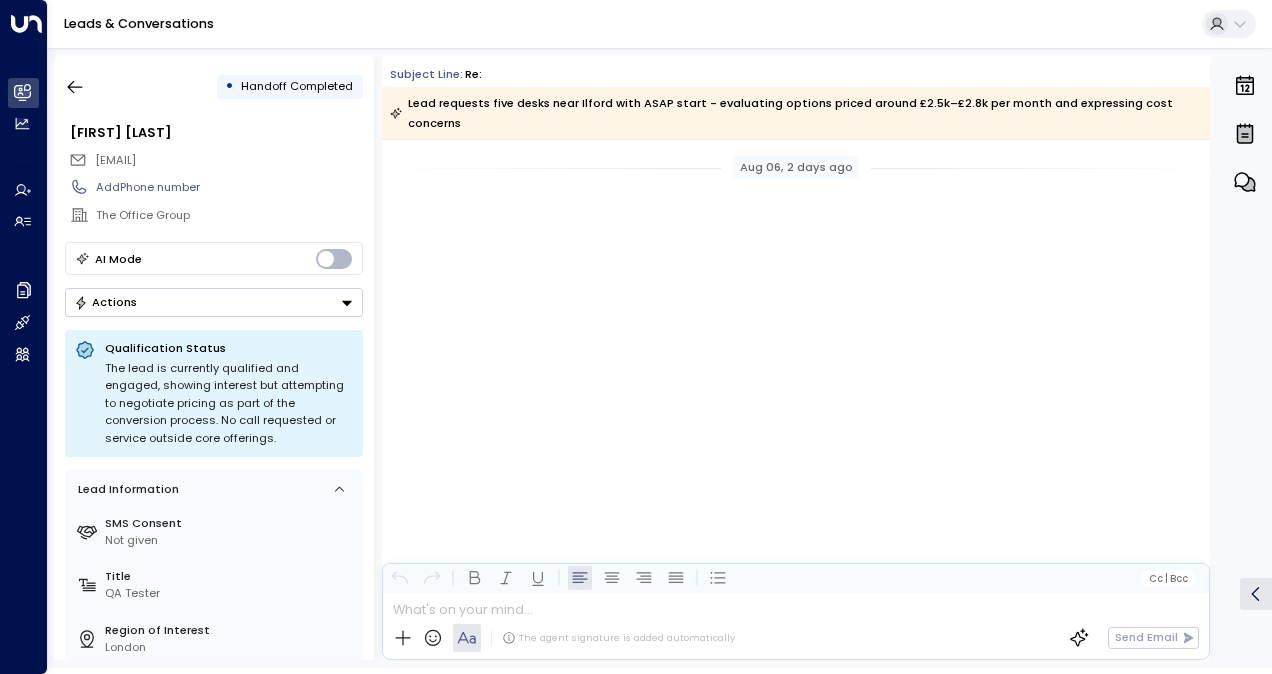 scroll, scrollTop: 5000, scrollLeft: 0, axis: vertical 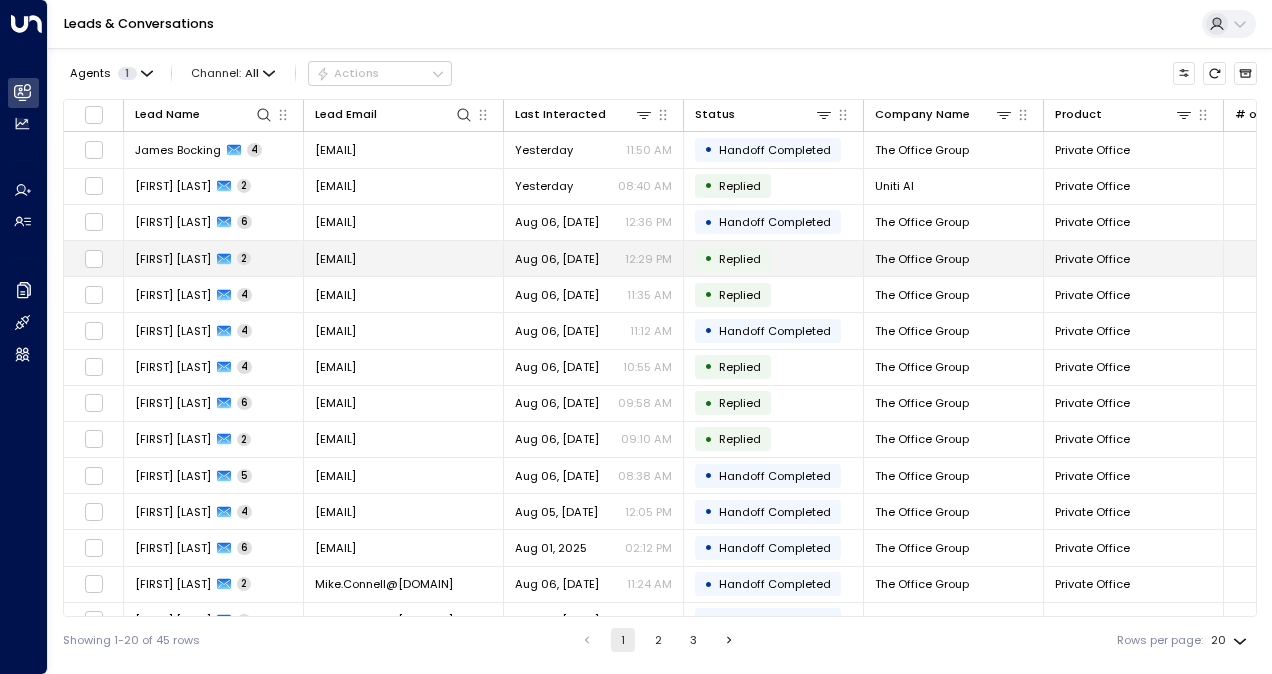 click on "Ranjit Brainch 2" at bounding box center [214, 258] 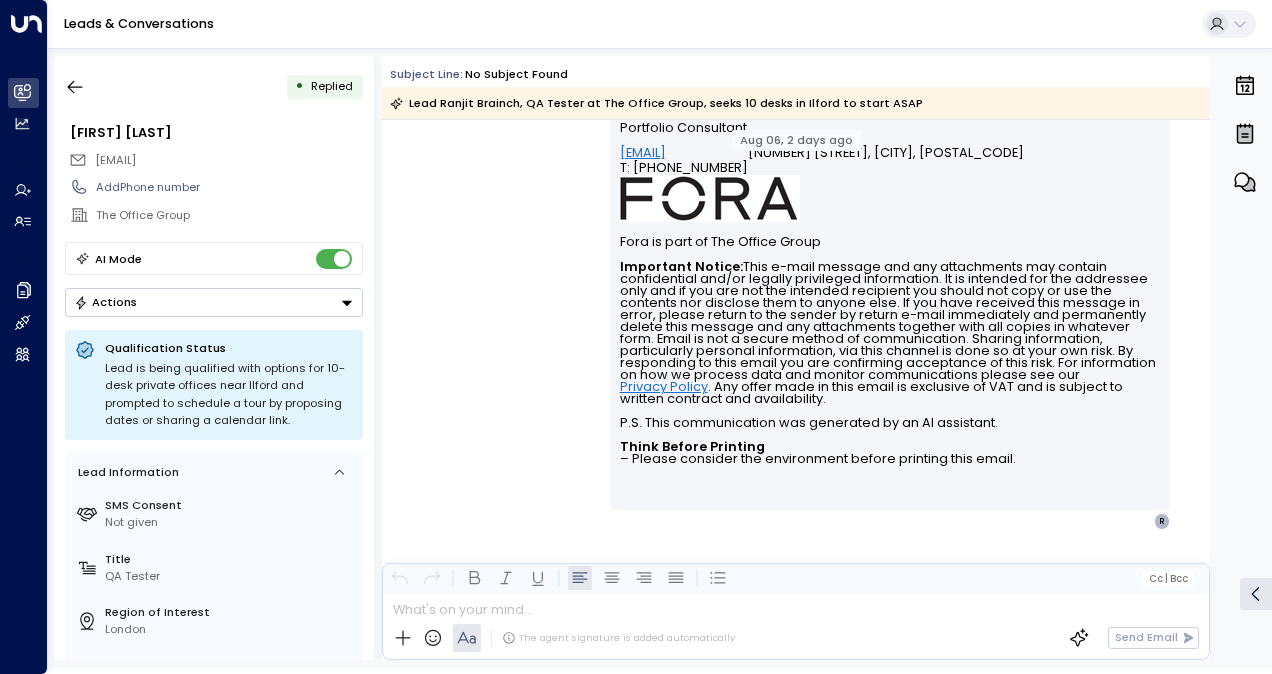 scroll, scrollTop: 1328, scrollLeft: 0, axis: vertical 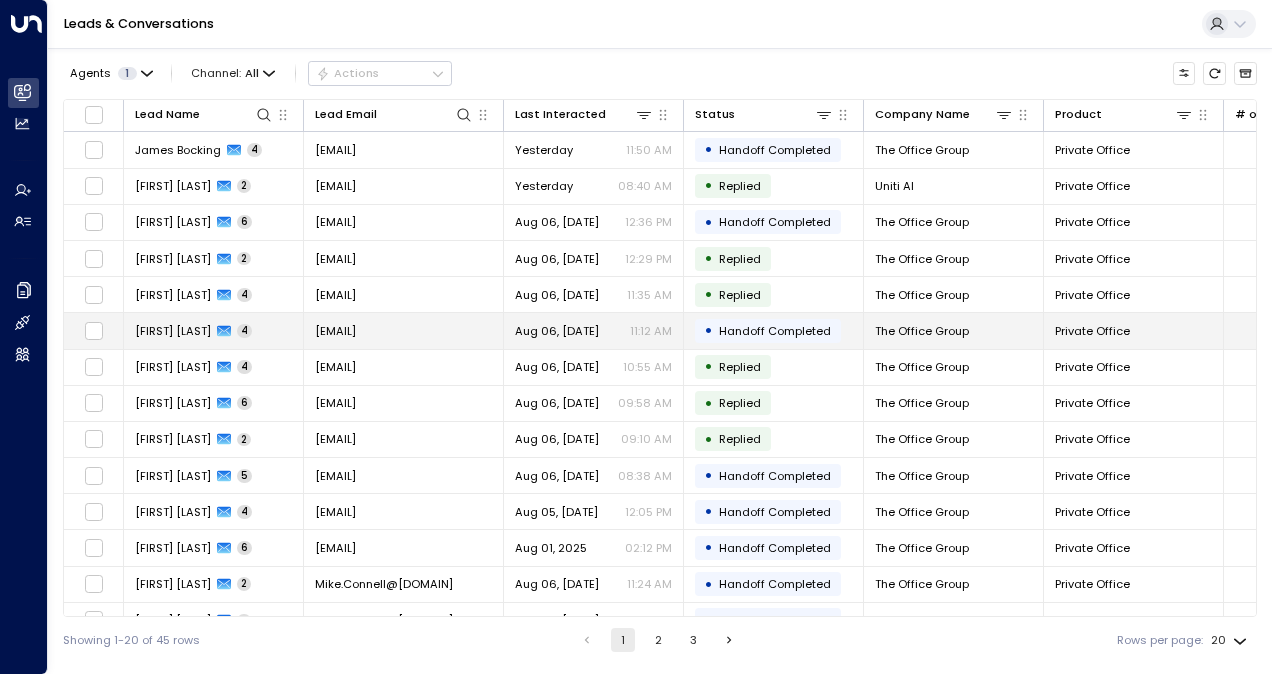 click on "[FIRST] [LAST]" at bounding box center (173, 331) 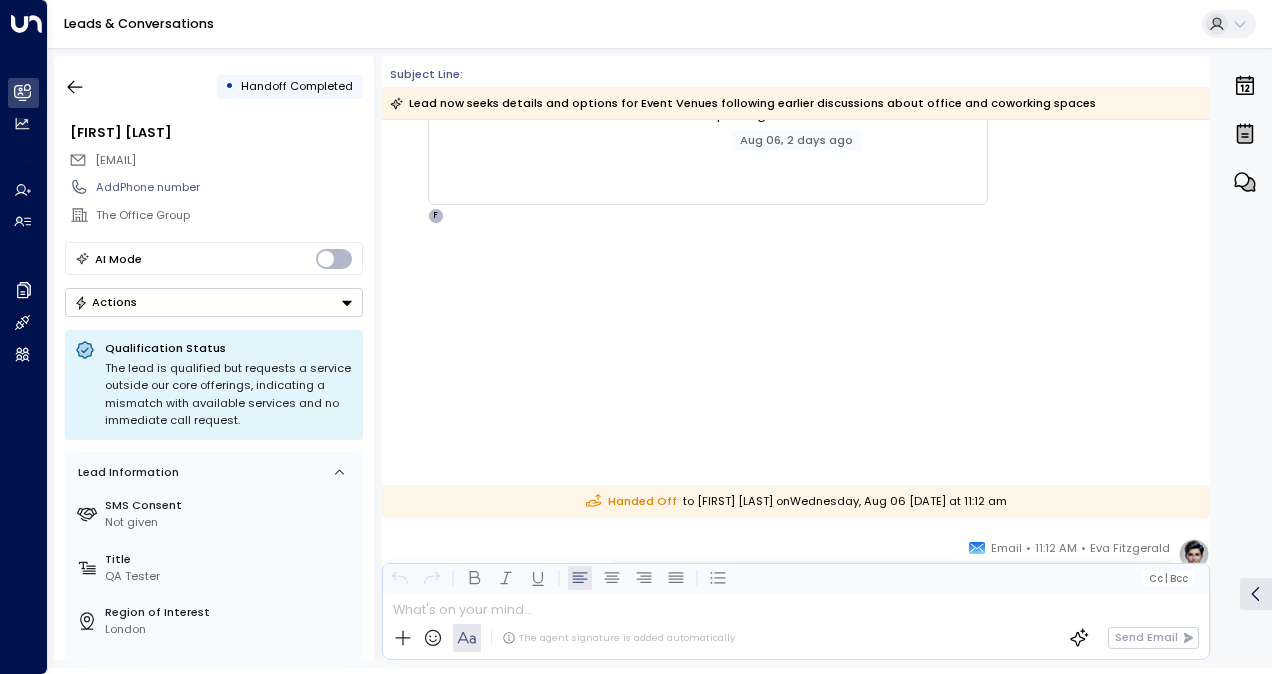 scroll, scrollTop: 3400, scrollLeft: 0, axis: vertical 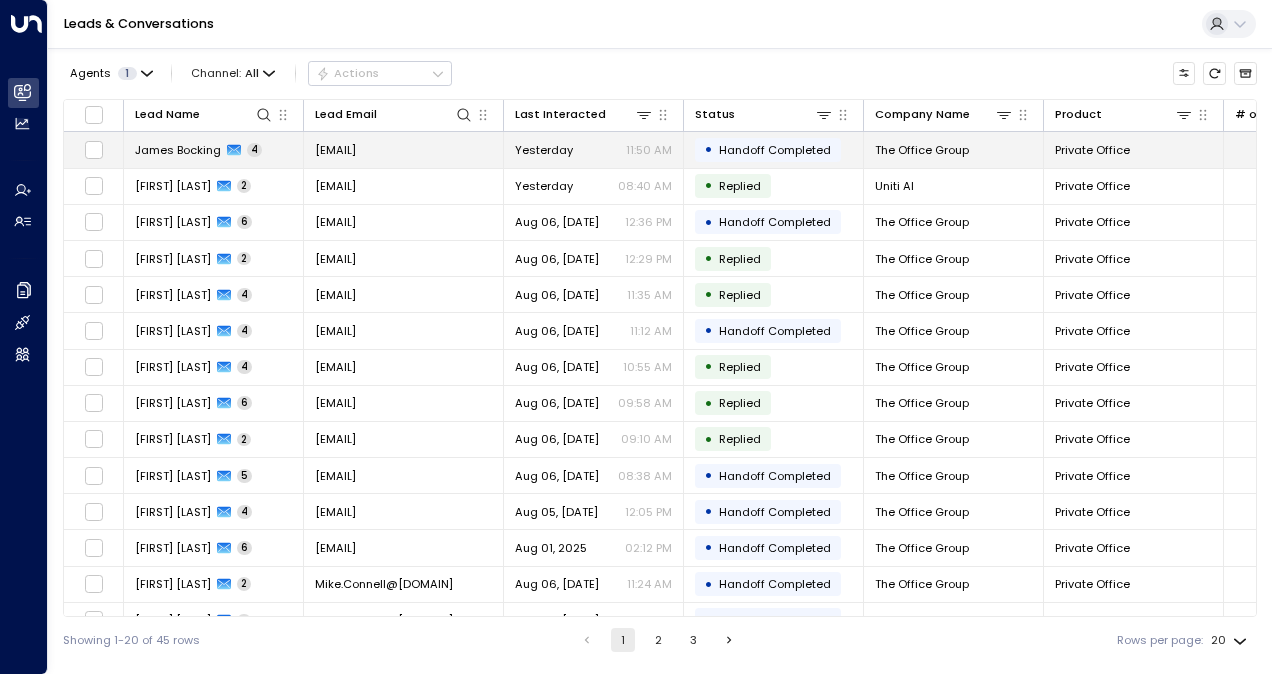 click on "[EMAIL]" at bounding box center (404, 149) 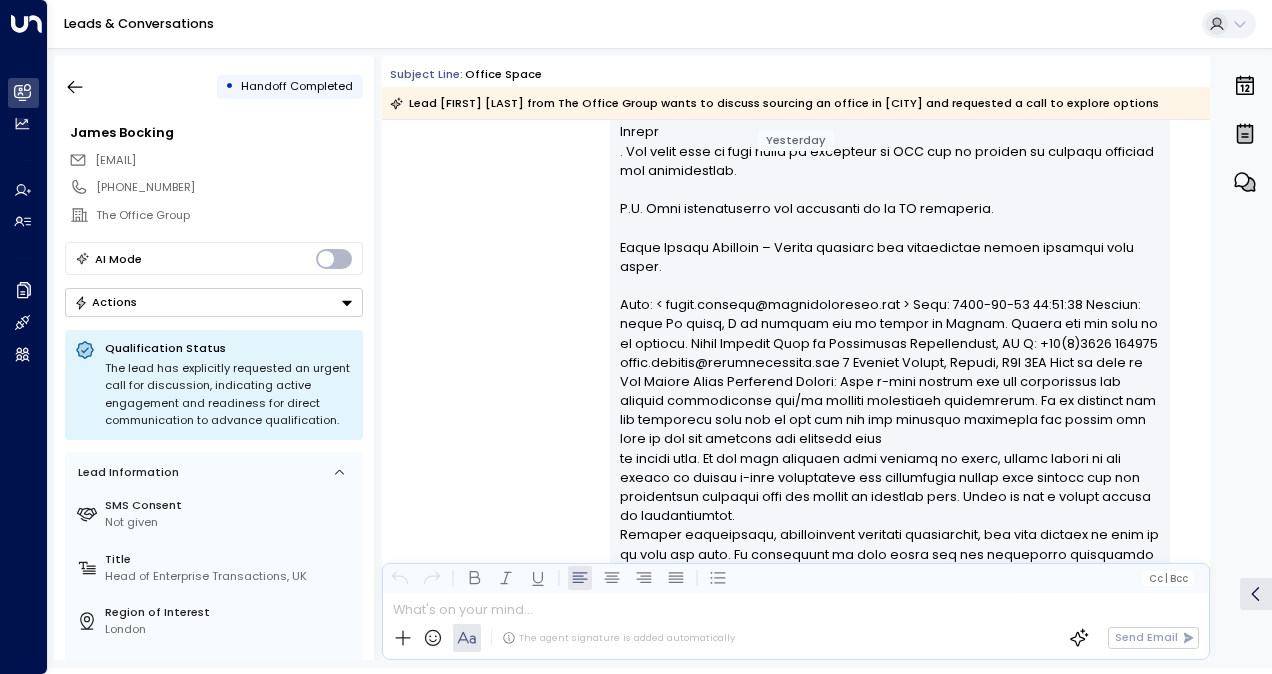 scroll, scrollTop: 8352, scrollLeft: 0, axis: vertical 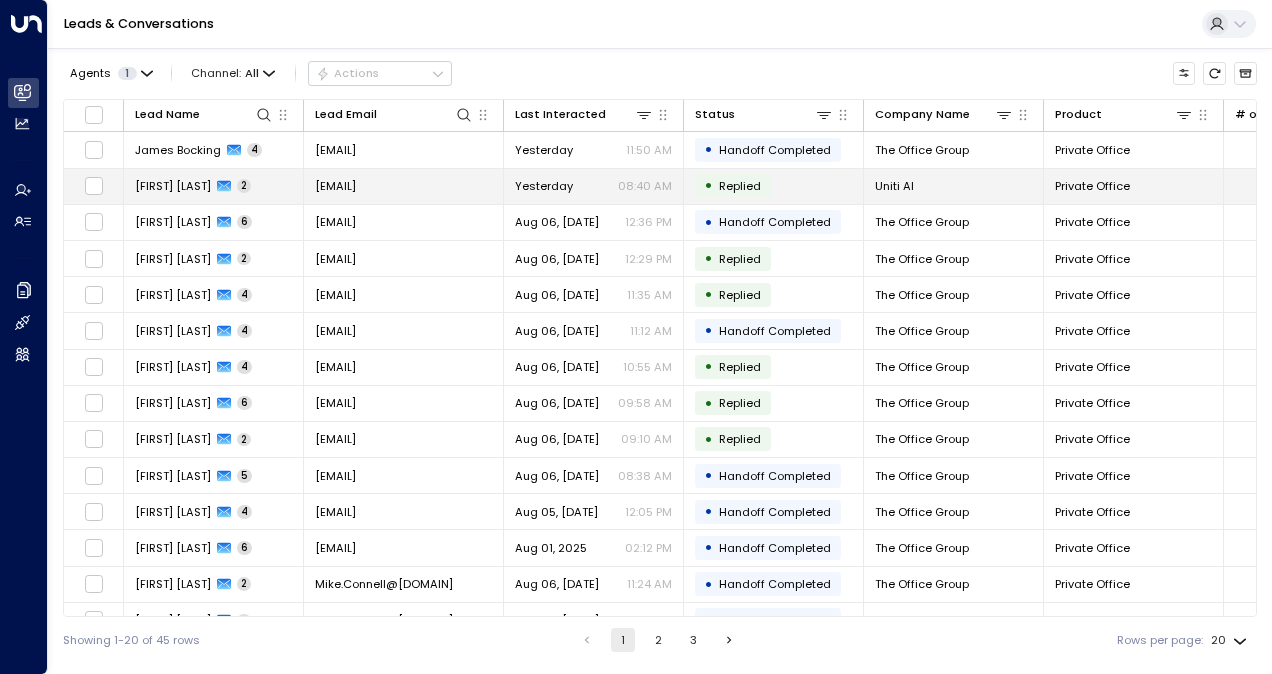 click on "[EMAIL]" at bounding box center [335, 186] 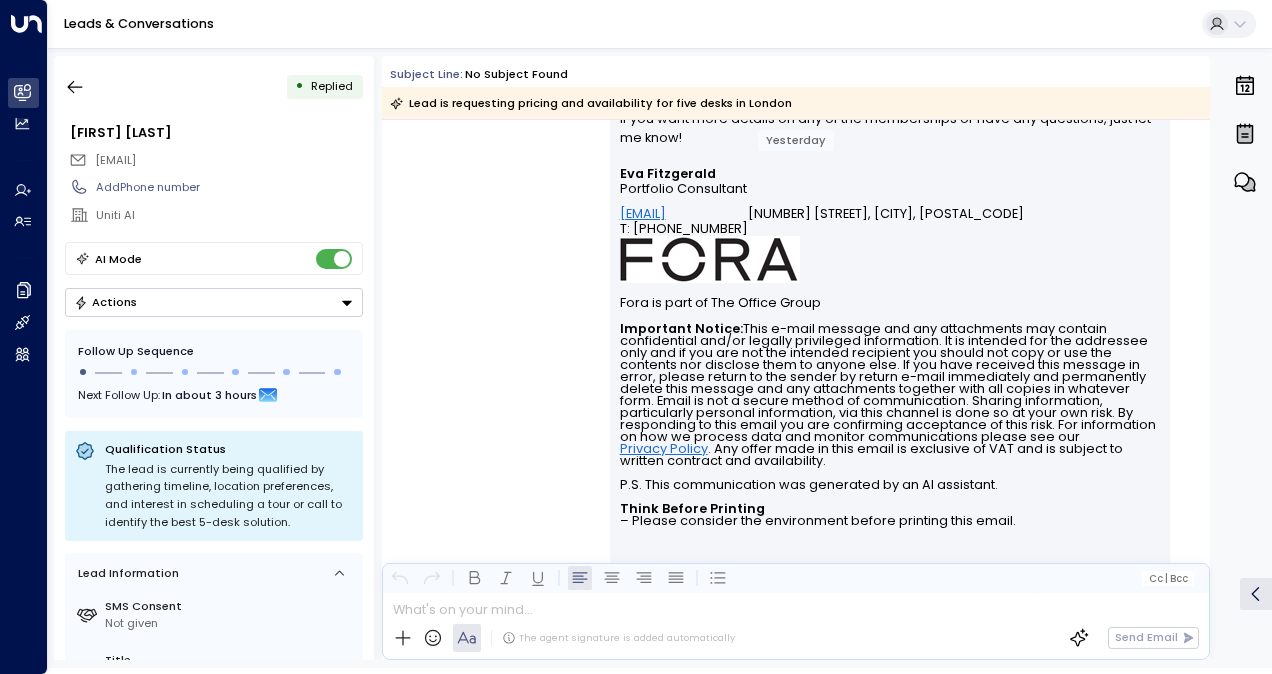 scroll, scrollTop: 1580, scrollLeft: 0, axis: vertical 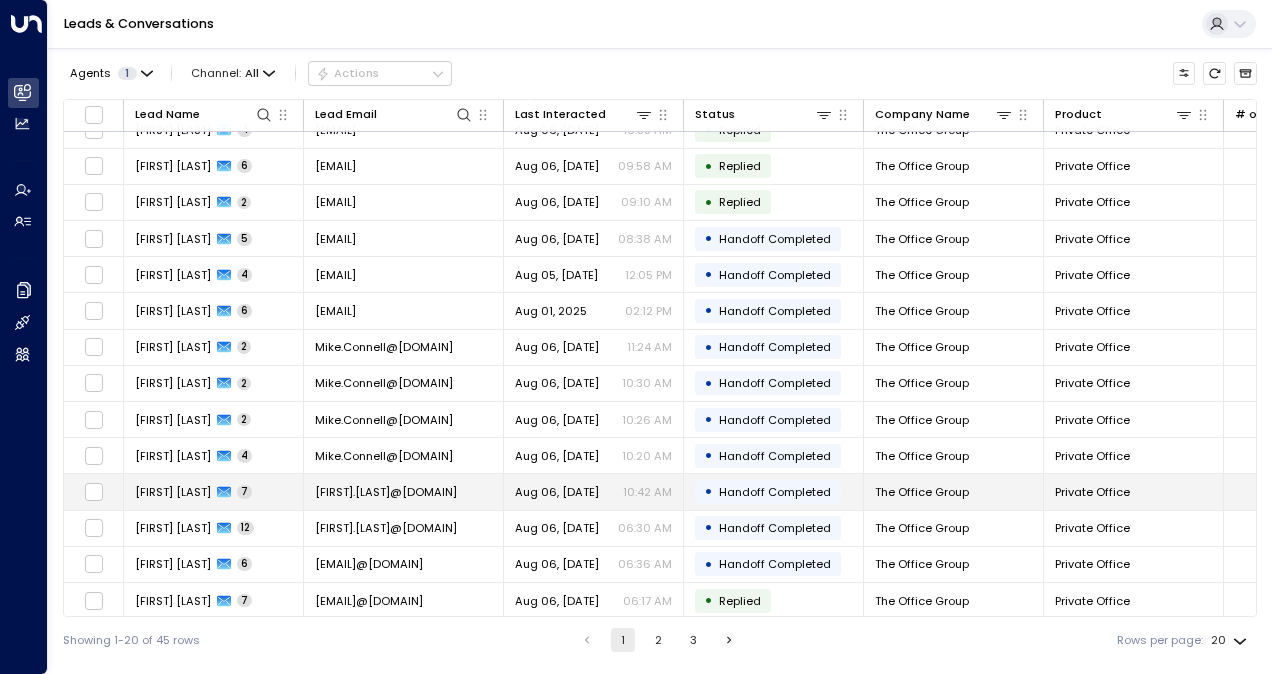 click on "[FIRST] [LAST]" at bounding box center (173, 492) 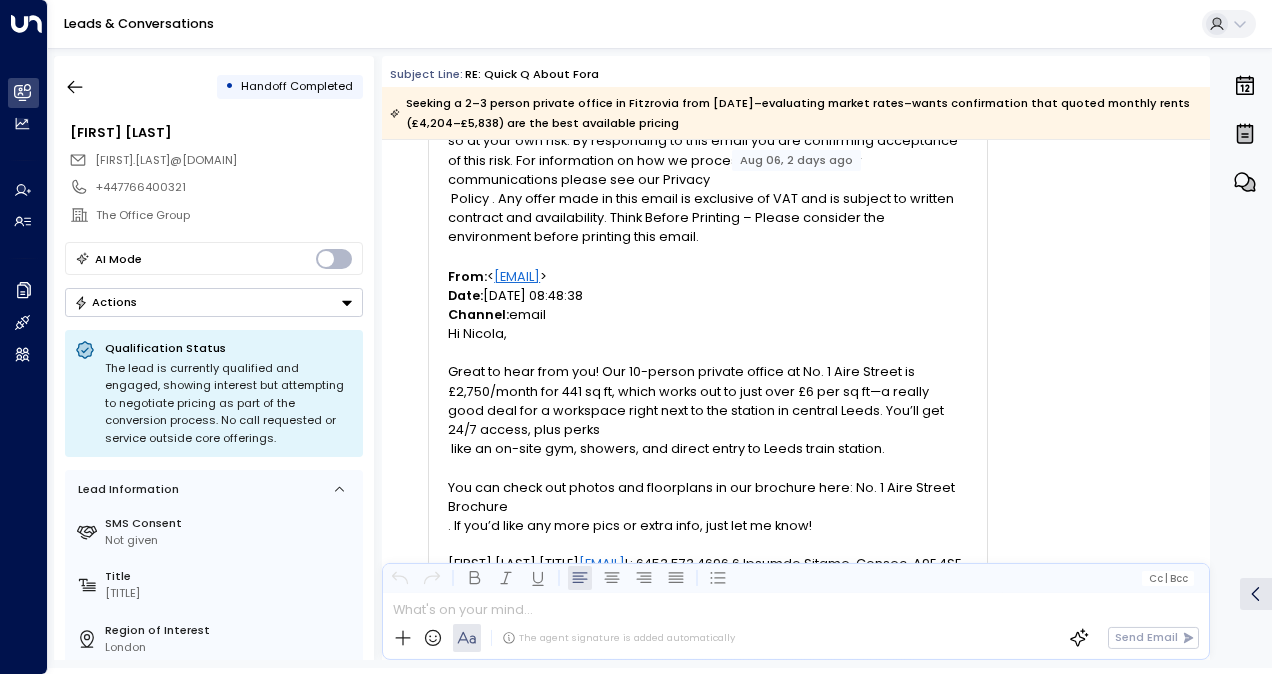 scroll, scrollTop: 15276, scrollLeft: 0, axis: vertical 